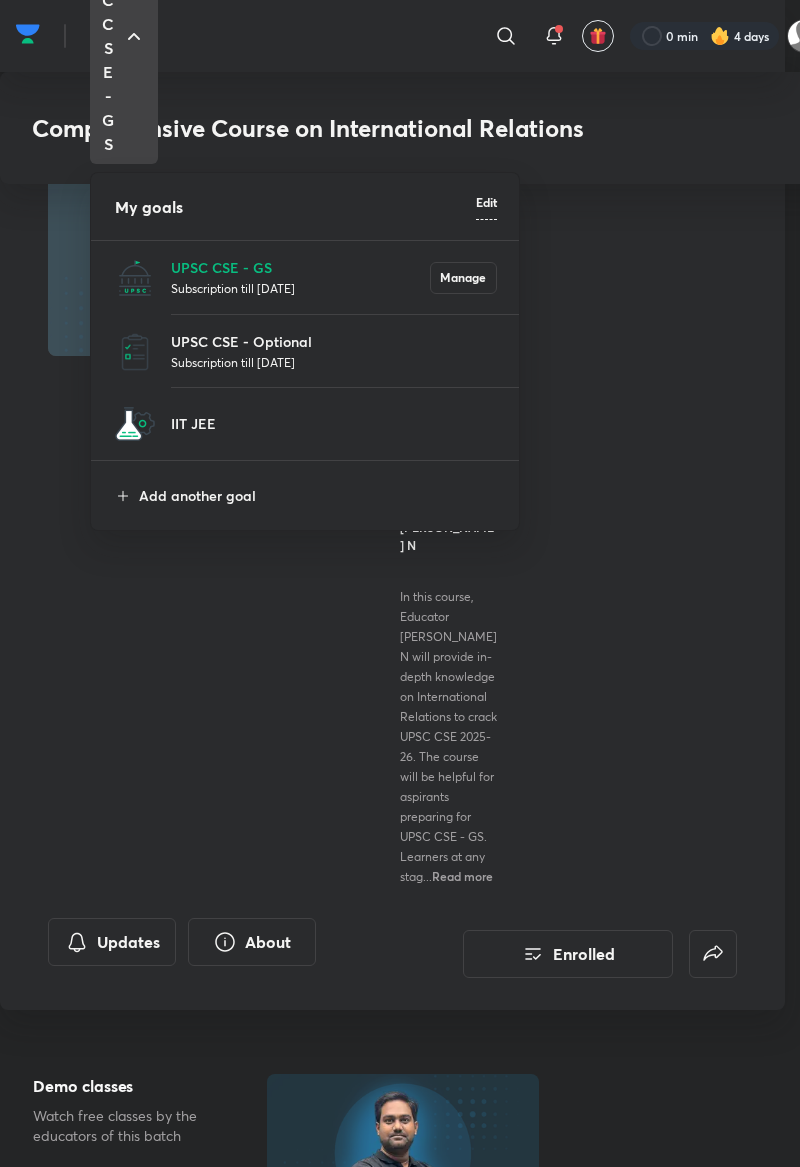 scroll, scrollTop: 2621, scrollLeft: 0, axis: vertical 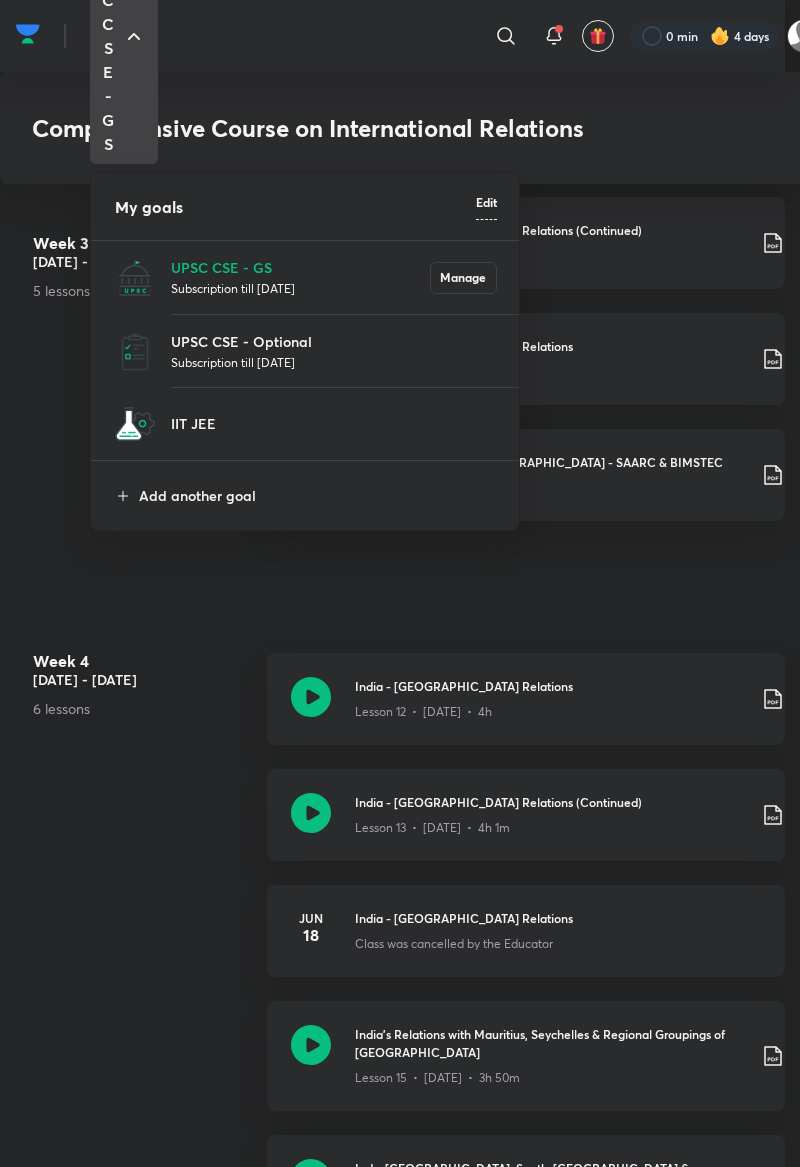 click at bounding box center (400, 583) 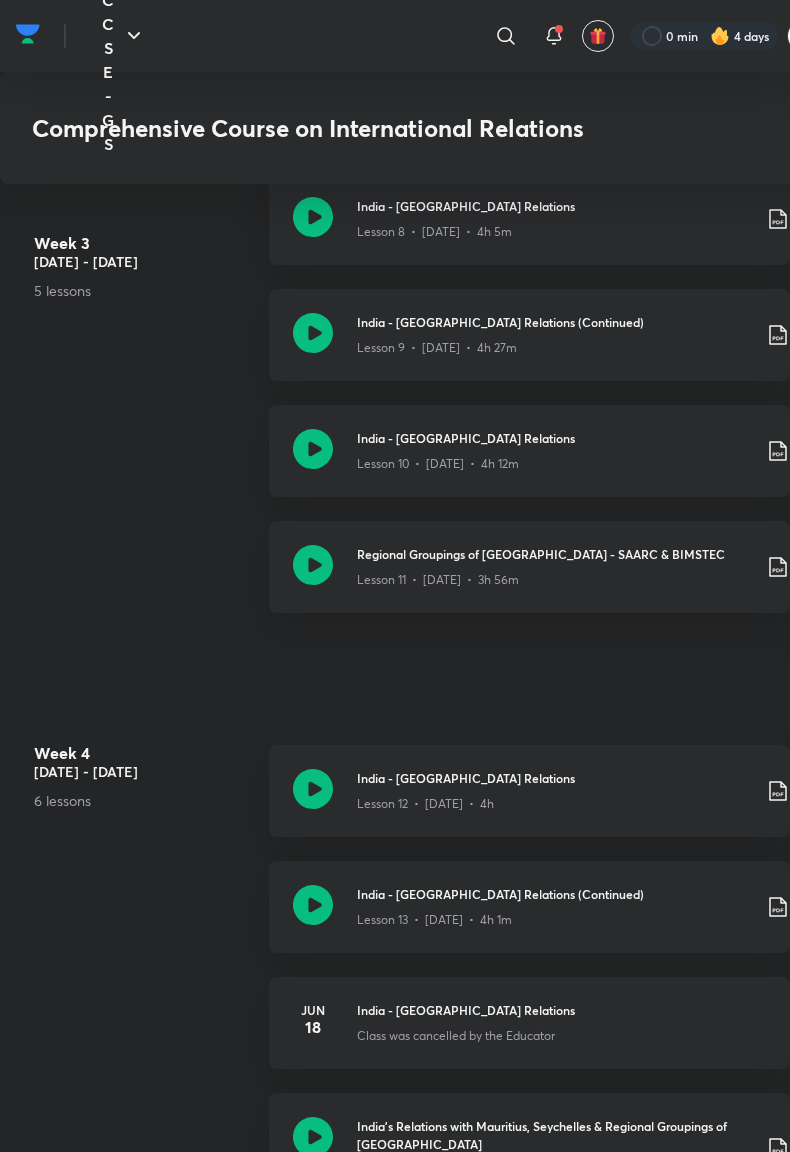 click 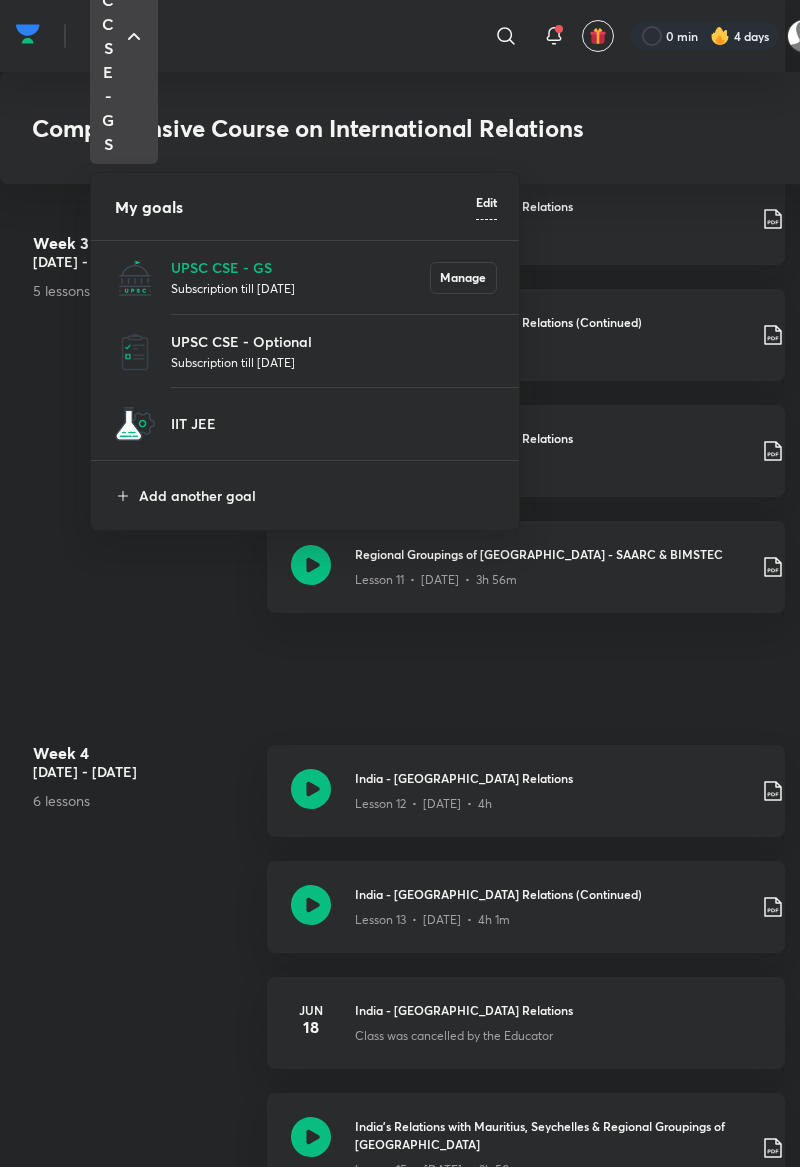 click at bounding box center [400, 583] 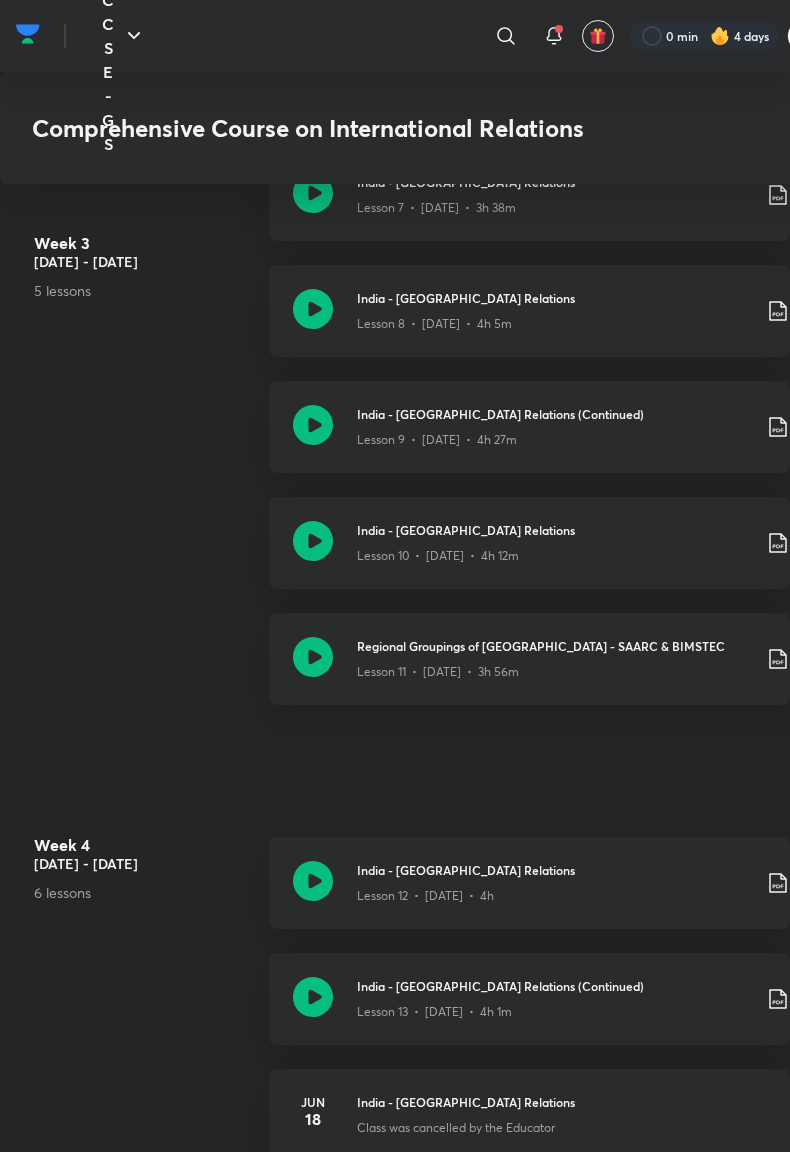 click 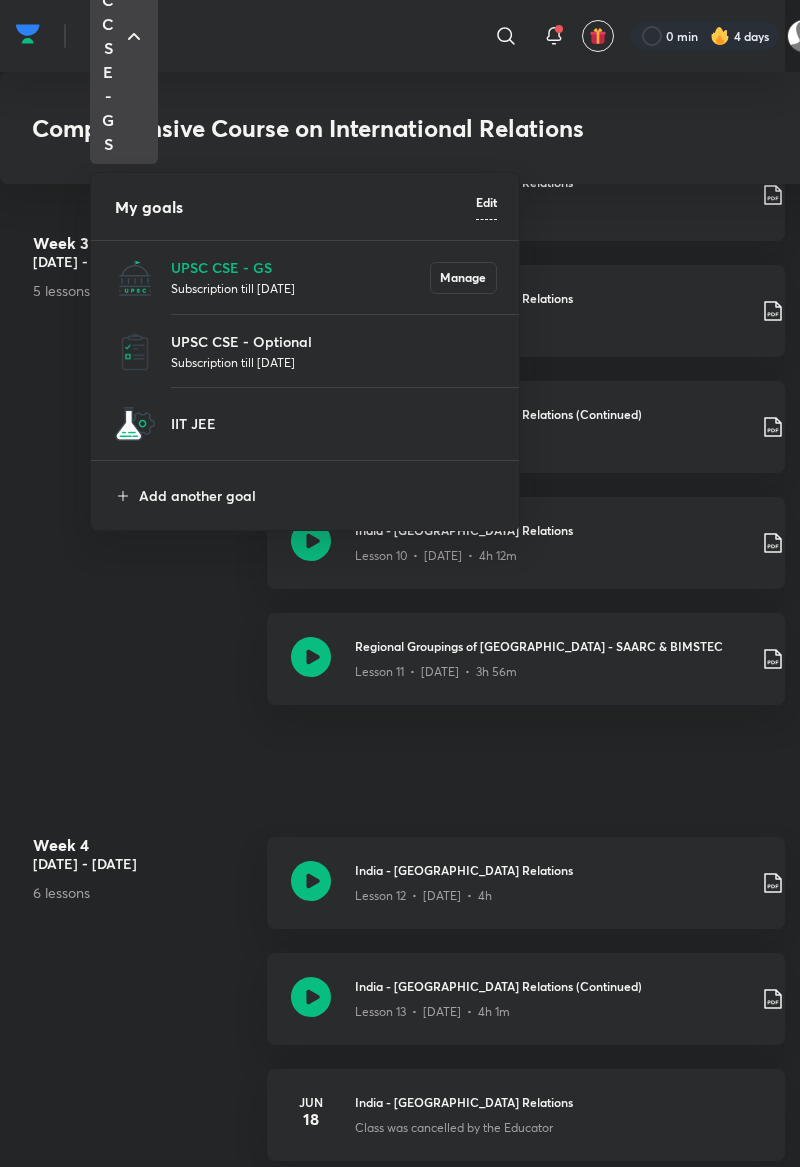 click at bounding box center (400, 583) 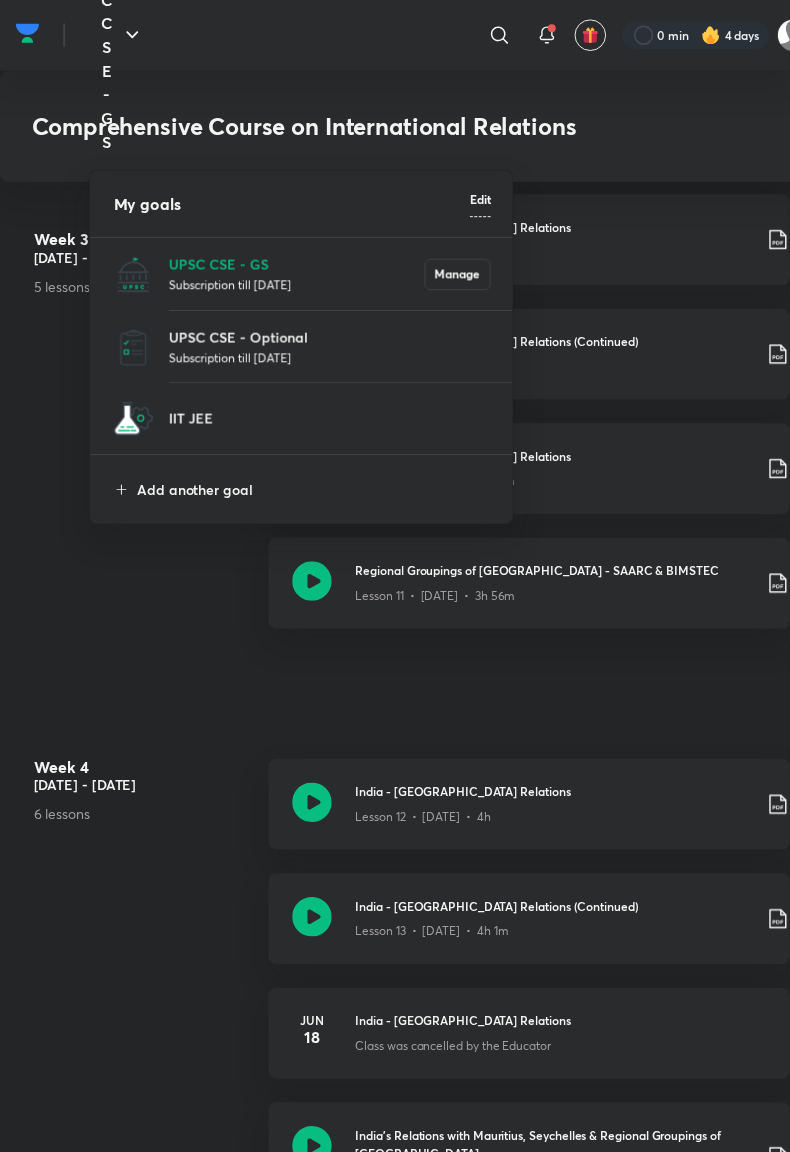 scroll, scrollTop: 2345, scrollLeft: 0, axis: vertical 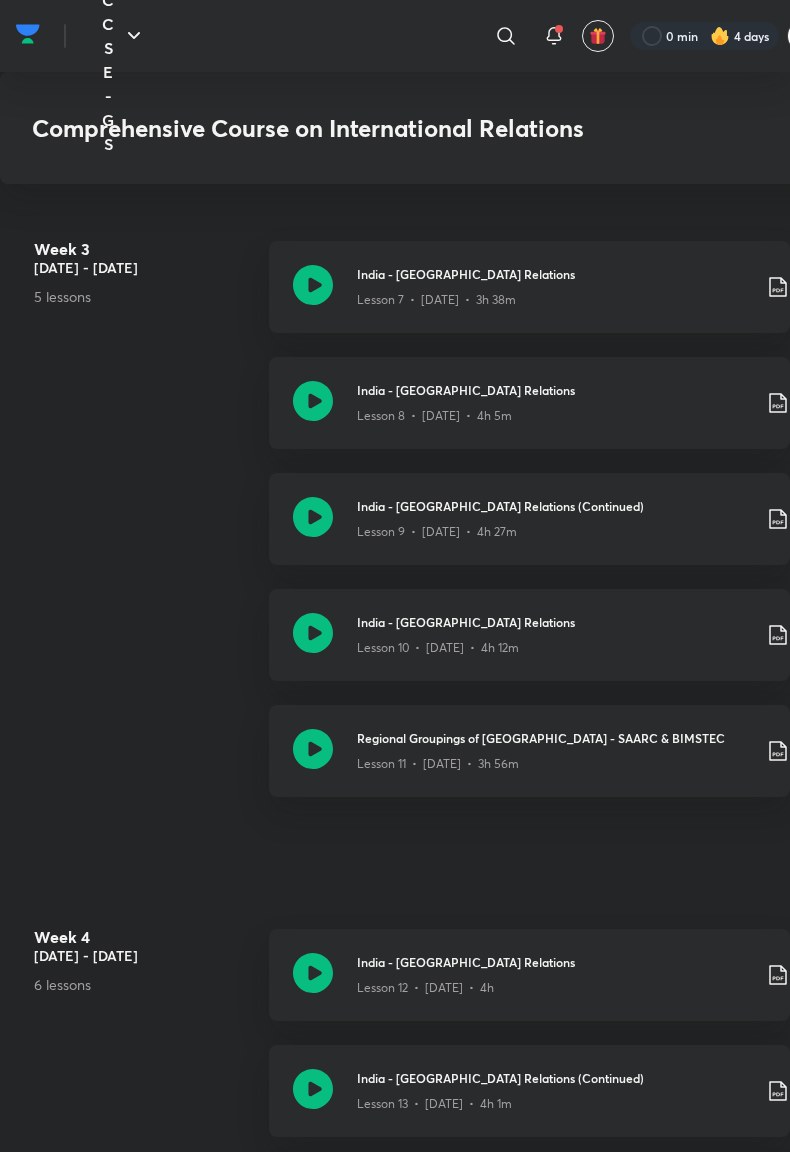 click at bounding box center [28, 34] 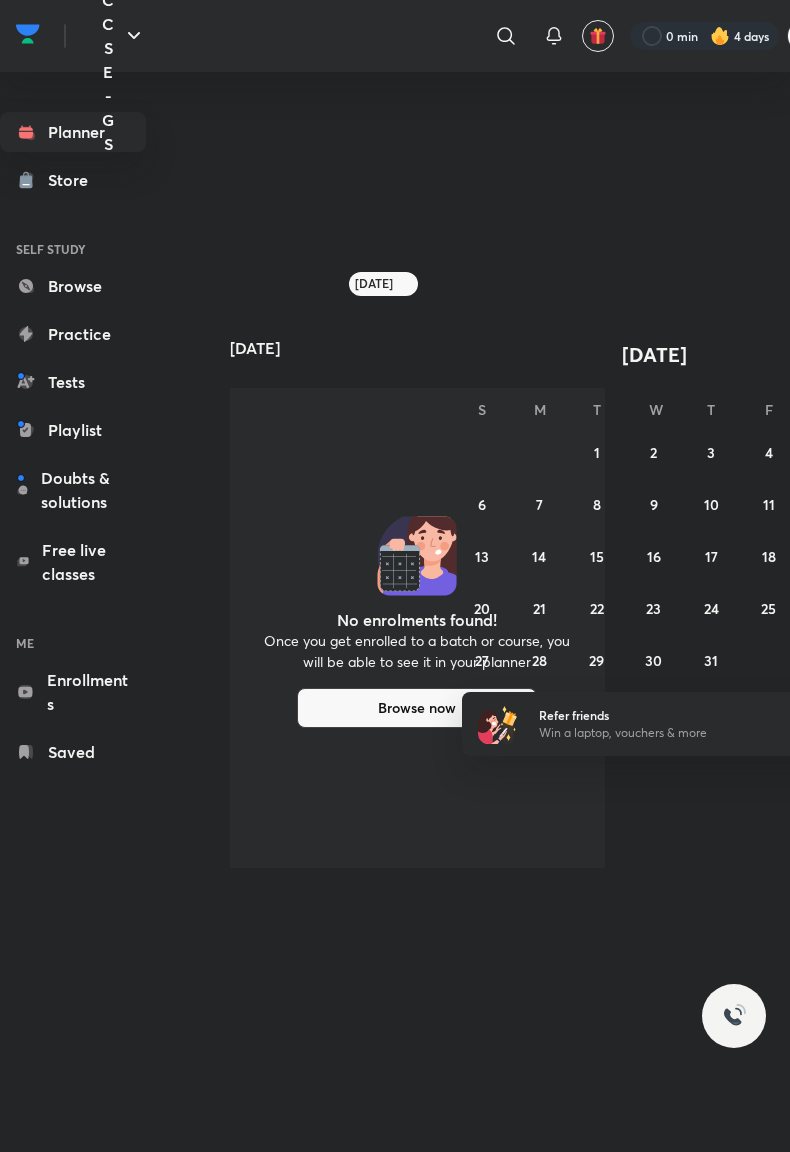 scroll, scrollTop: 0, scrollLeft: 0, axis: both 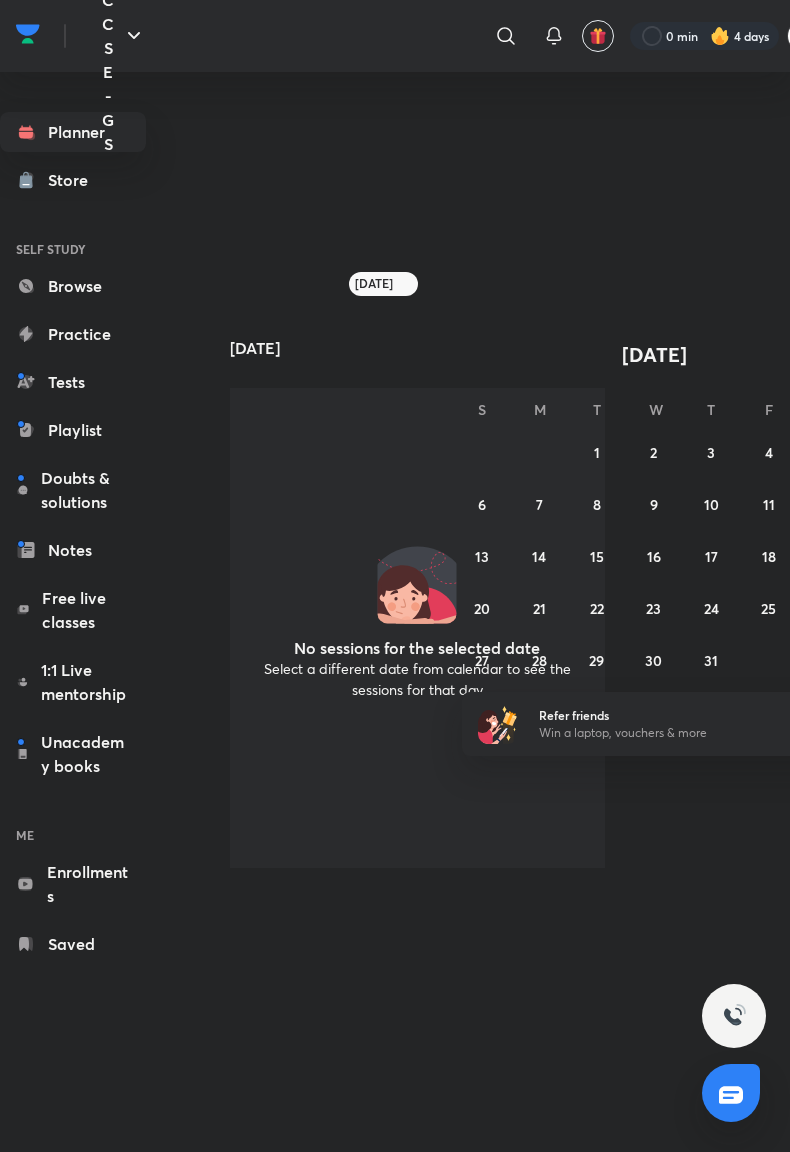click 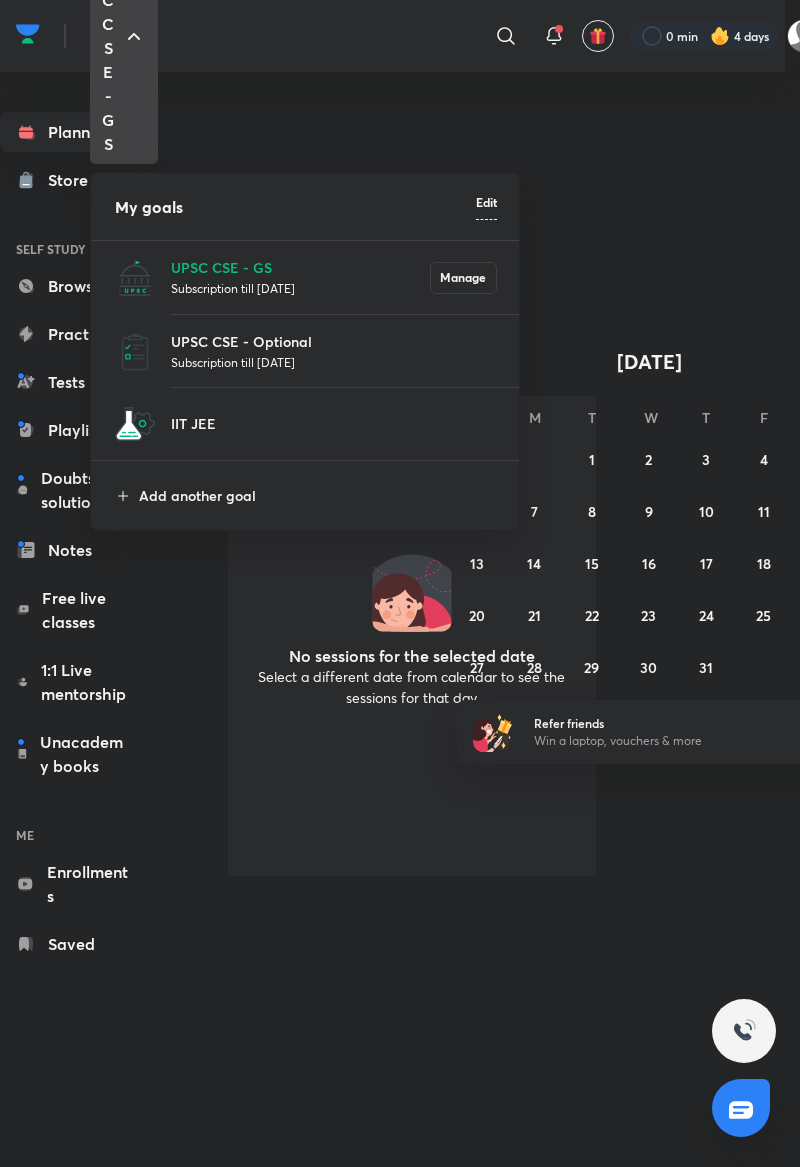 click on "UPSC CSE - Optional" at bounding box center [334, 341] 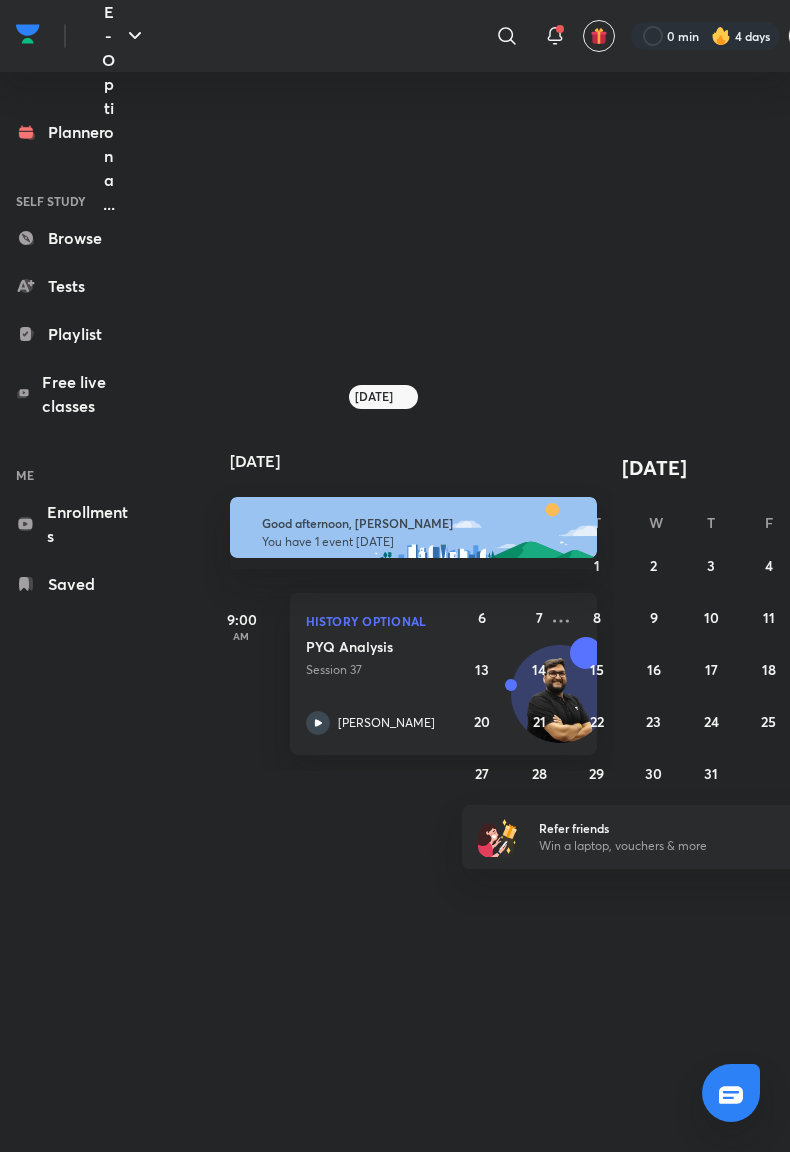 click 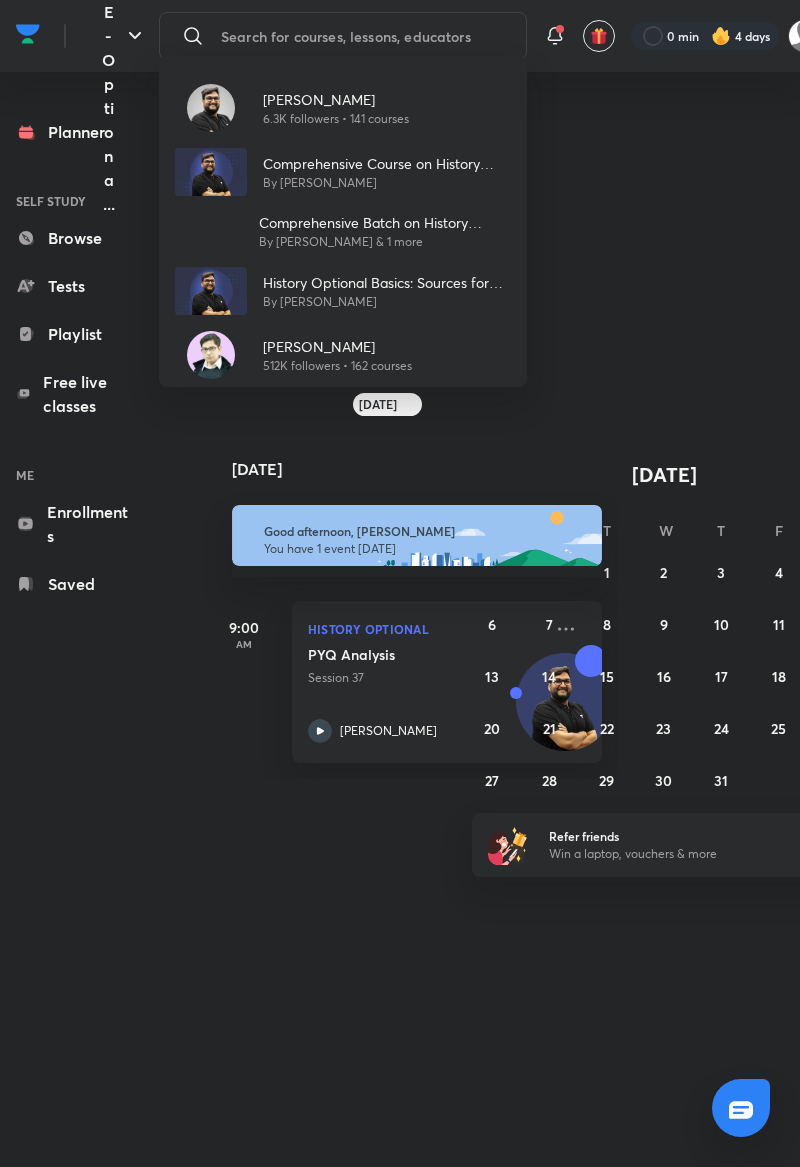 click on "6.3K followers • 141 courses" at bounding box center (336, 119) 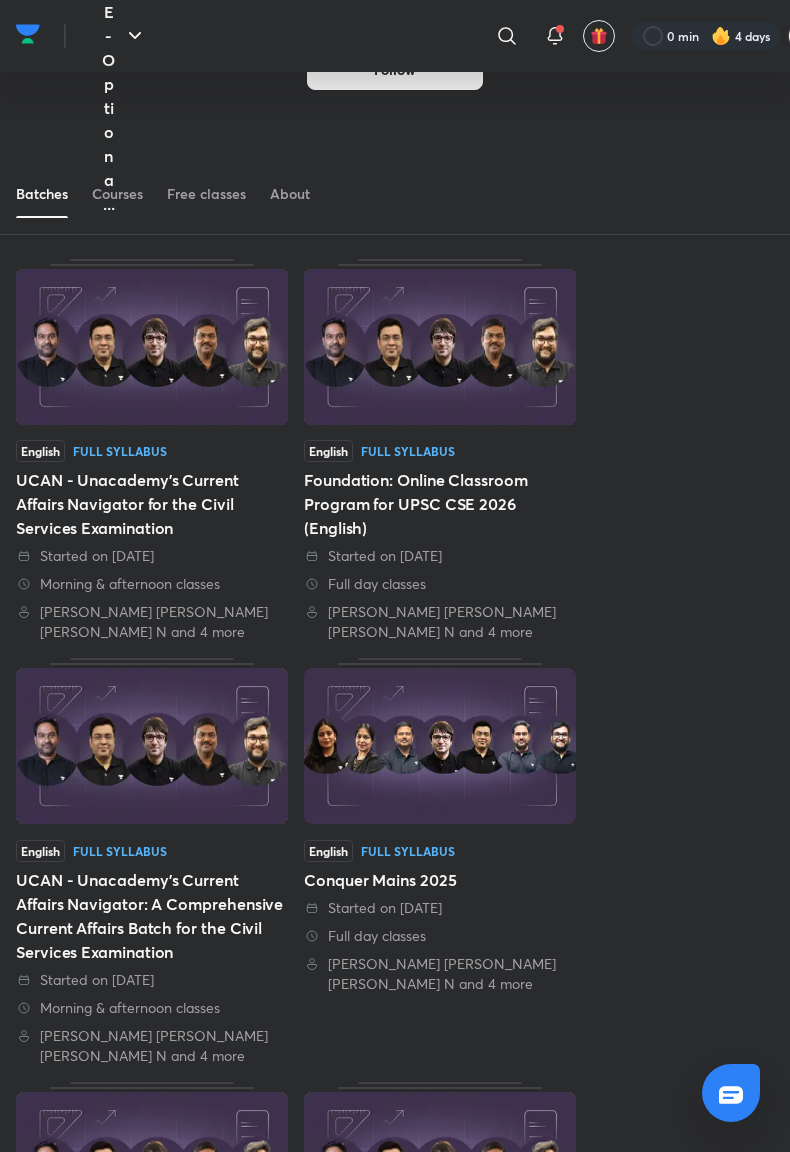 scroll, scrollTop: 120, scrollLeft: 0, axis: vertical 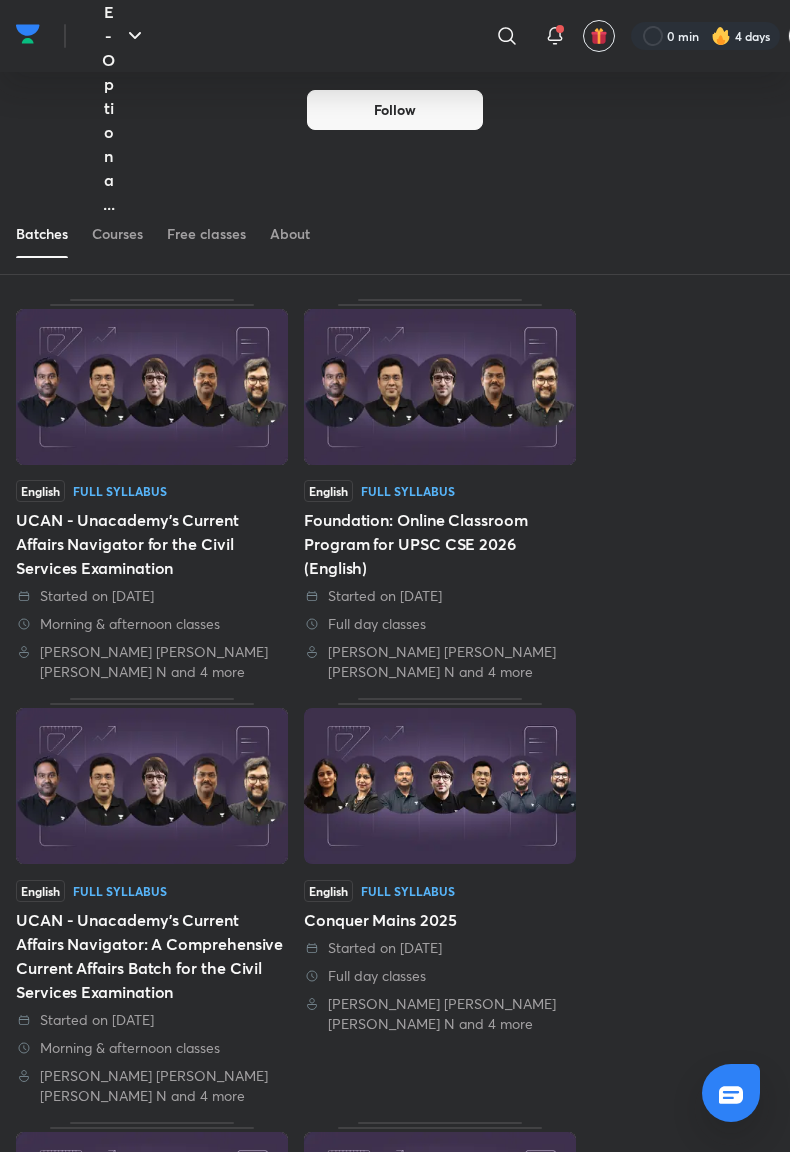 click on "Courses" at bounding box center [117, 234] 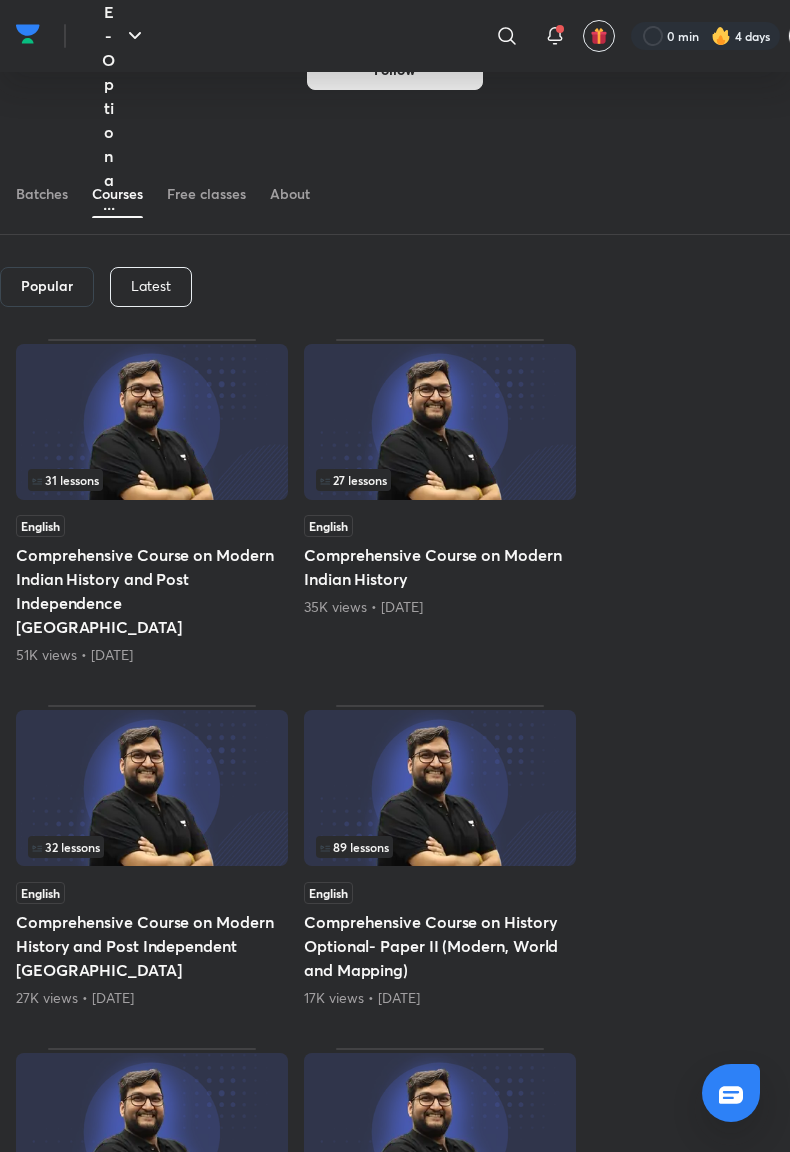 scroll, scrollTop: 110, scrollLeft: 0, axis: vertical 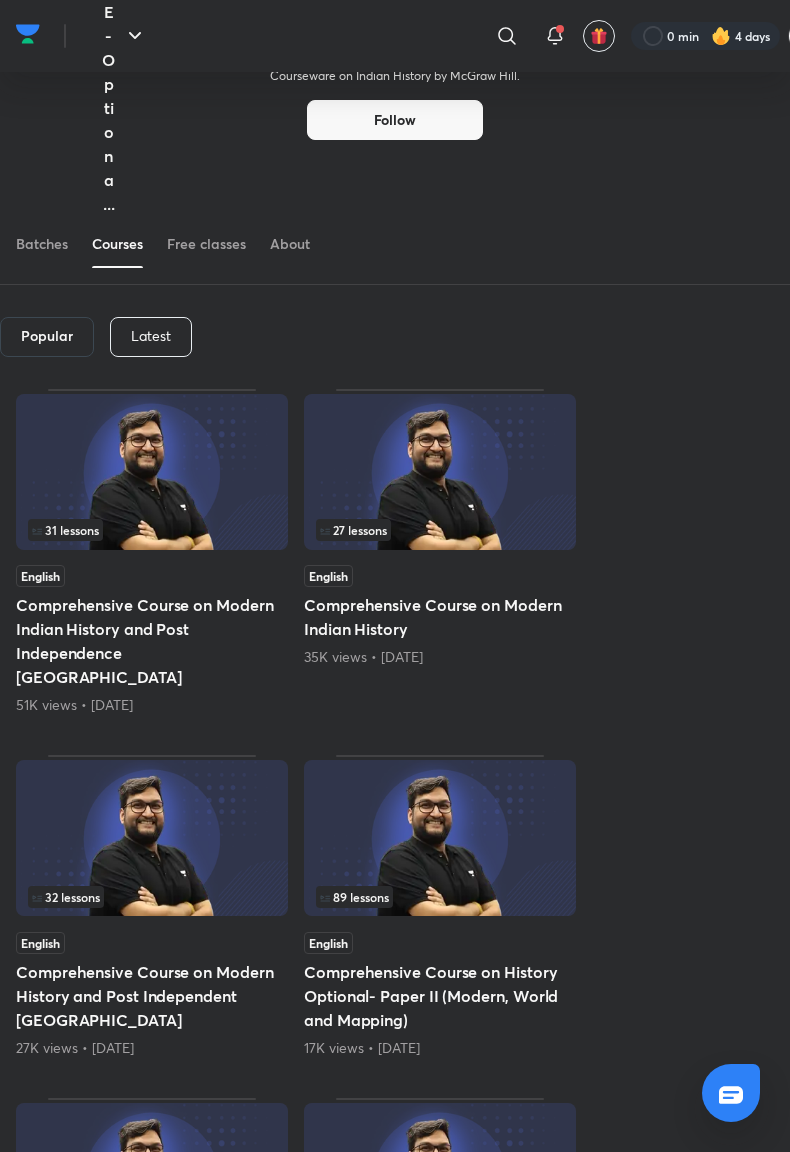click on "Latest" at bounding box center [151, 336] 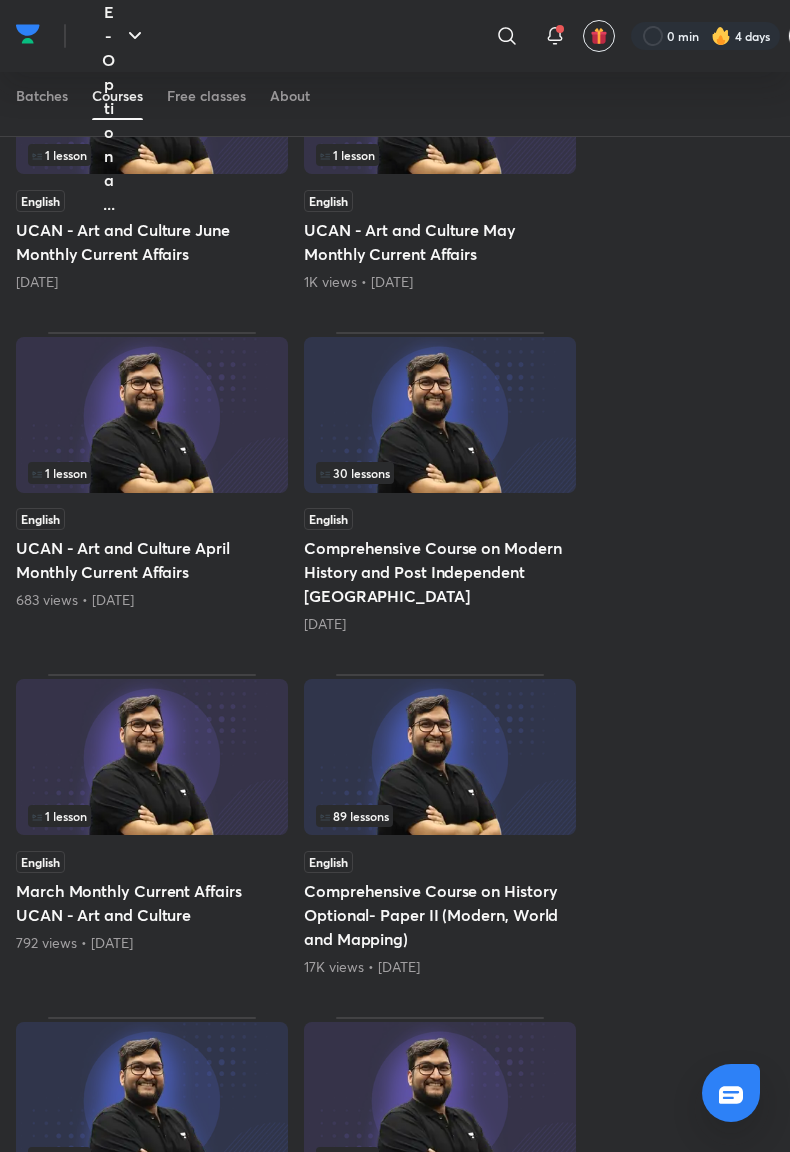 scroll, scrollTop: 807, scrollLeft: 0, axis: vertical 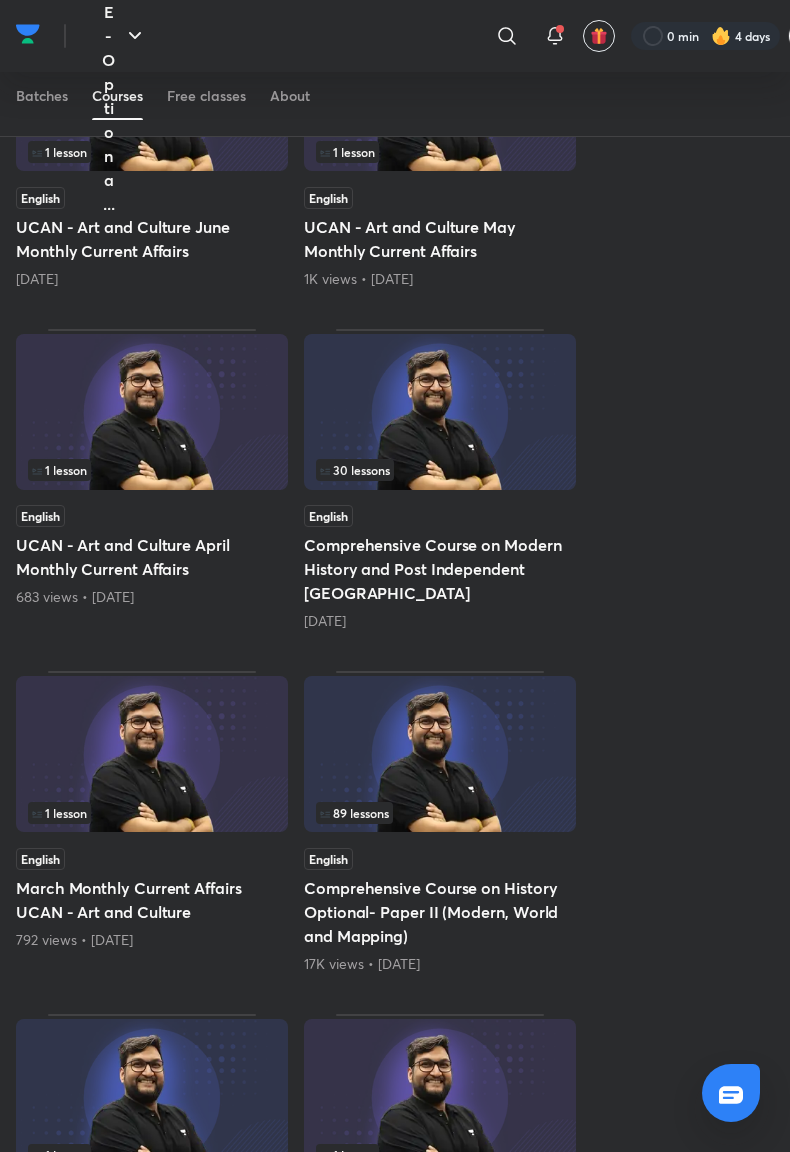 click at bounding box center [440, 754] 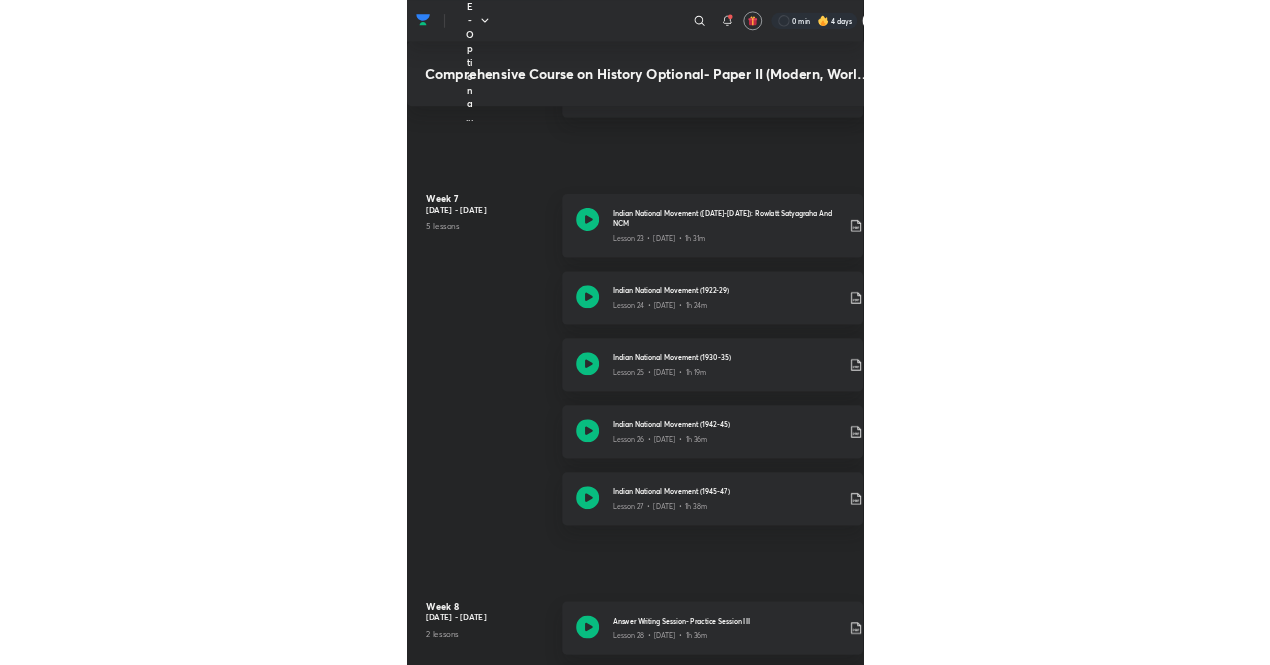 scroll, scrollTop: 4520, scrollLeft: 0, axis: vertical 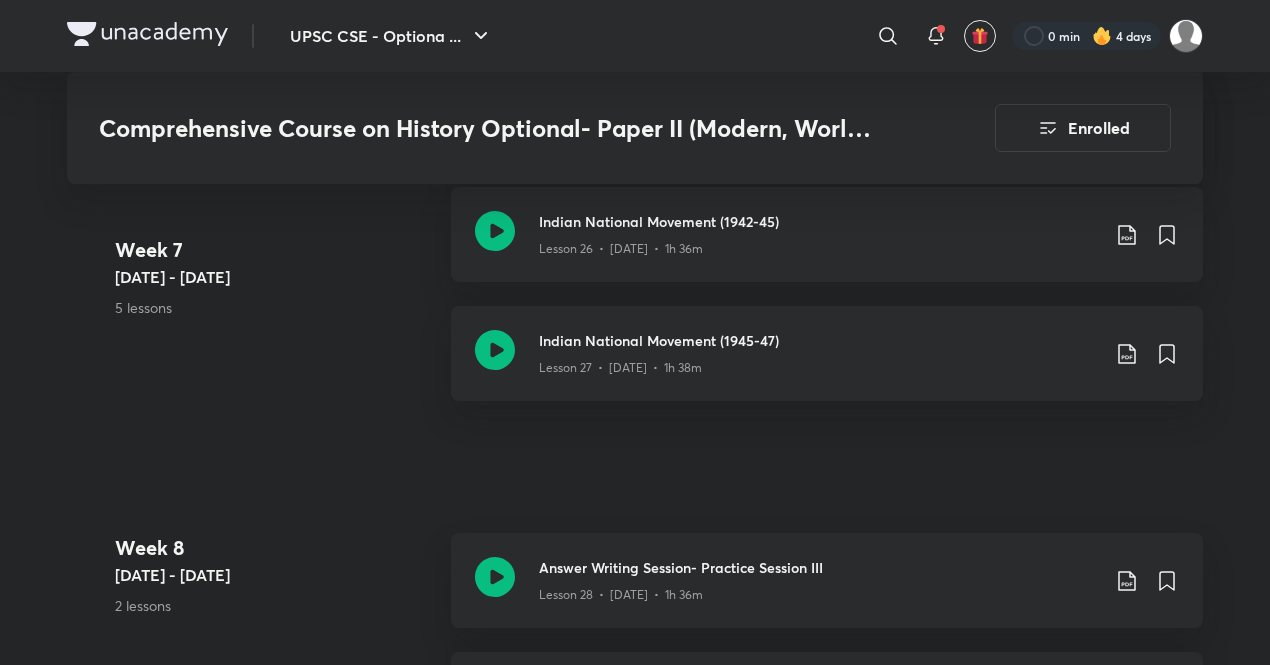 click on "Indian National Movement (1945-47) Lesson 27  •  [DATE]  •  1h 38m" at bounding box center [827, 353] 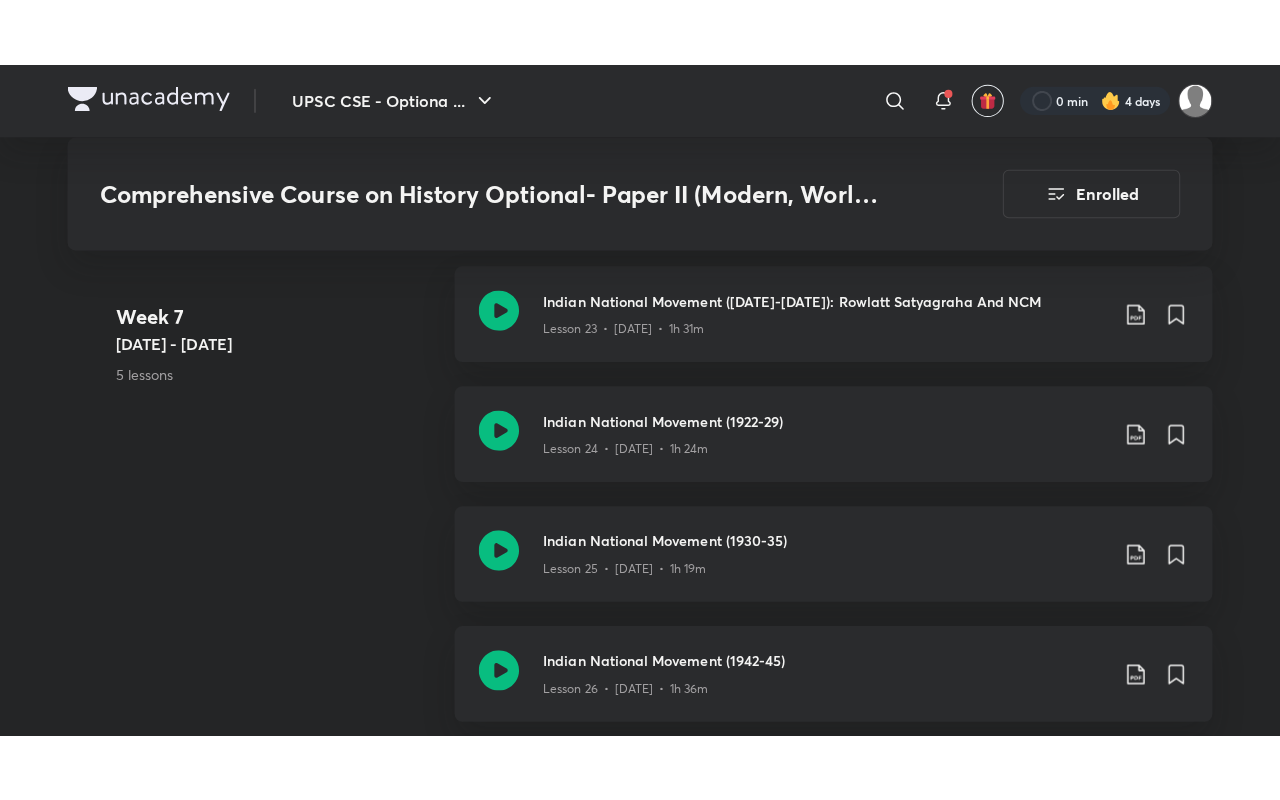 scroll, scrollTop: 4272, scrollLeft: 0, axis: vertical 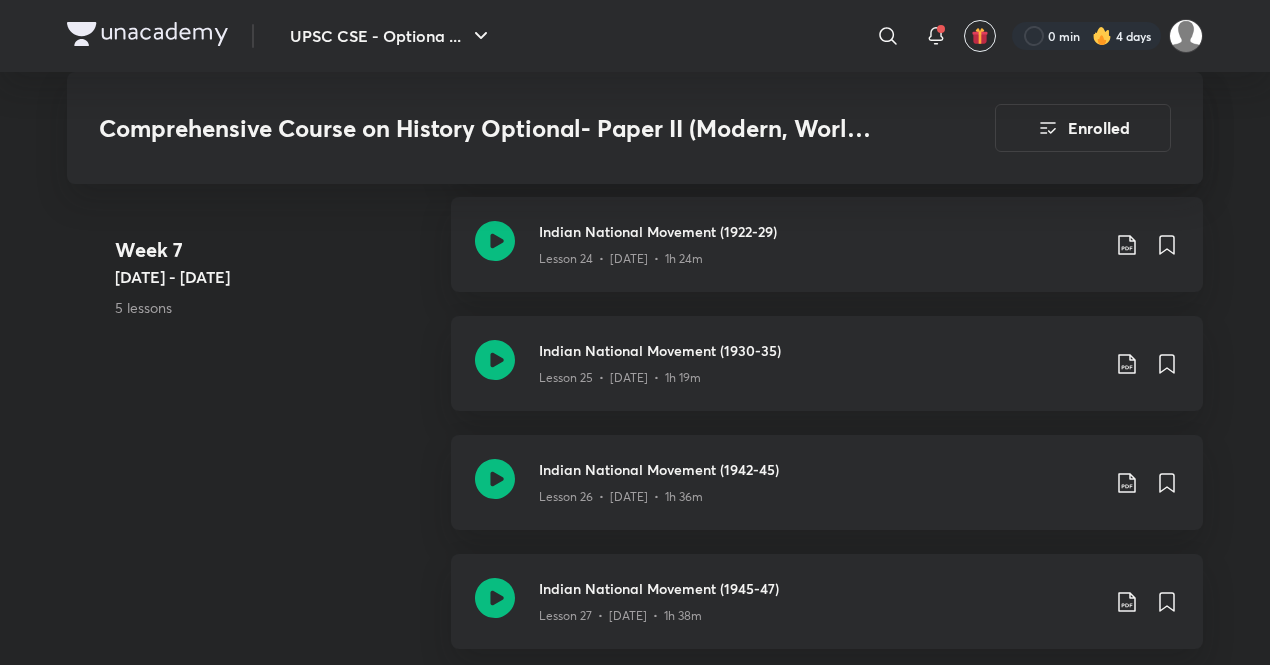 click on "Week [DATE] - [DATE] 5 lessons Indian National Movement ([DATE]-[DATE]): Rowlatt Satyagraha And NCM Lesson 23  •  [DATE]  •  1h 31m  Indian National Movement (1922-29) Lesson 24  •  [DATE]  •  1h 24m  Indian National Movement (1930-35) Lesson 25  •  [DATE]  •  1h 19m  Indian National Movement (1942-45) Lesson 26  •  [DATE]  •  1h 36m  Indian National Movement (1945-47) Lesson 27  •  [DATE]  •  1h 38m" at bounding box center (635, 375) 